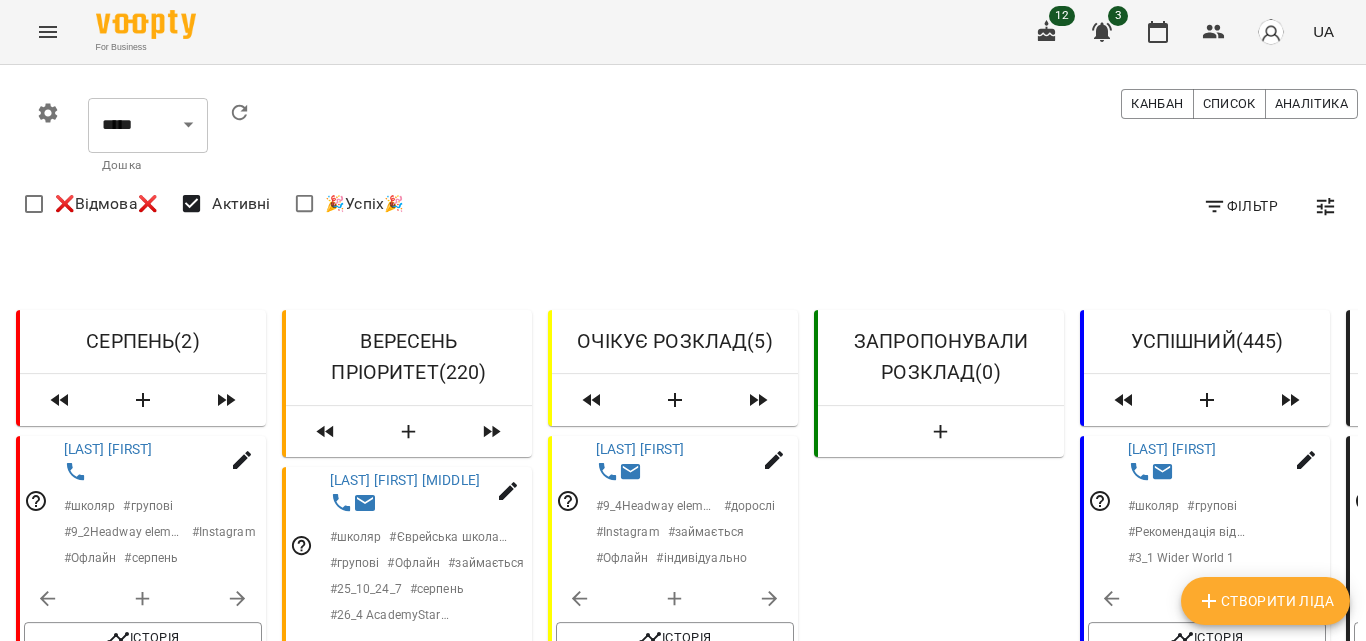 scroll, scrollTop: 0, scrollLeft: 0, axis: both 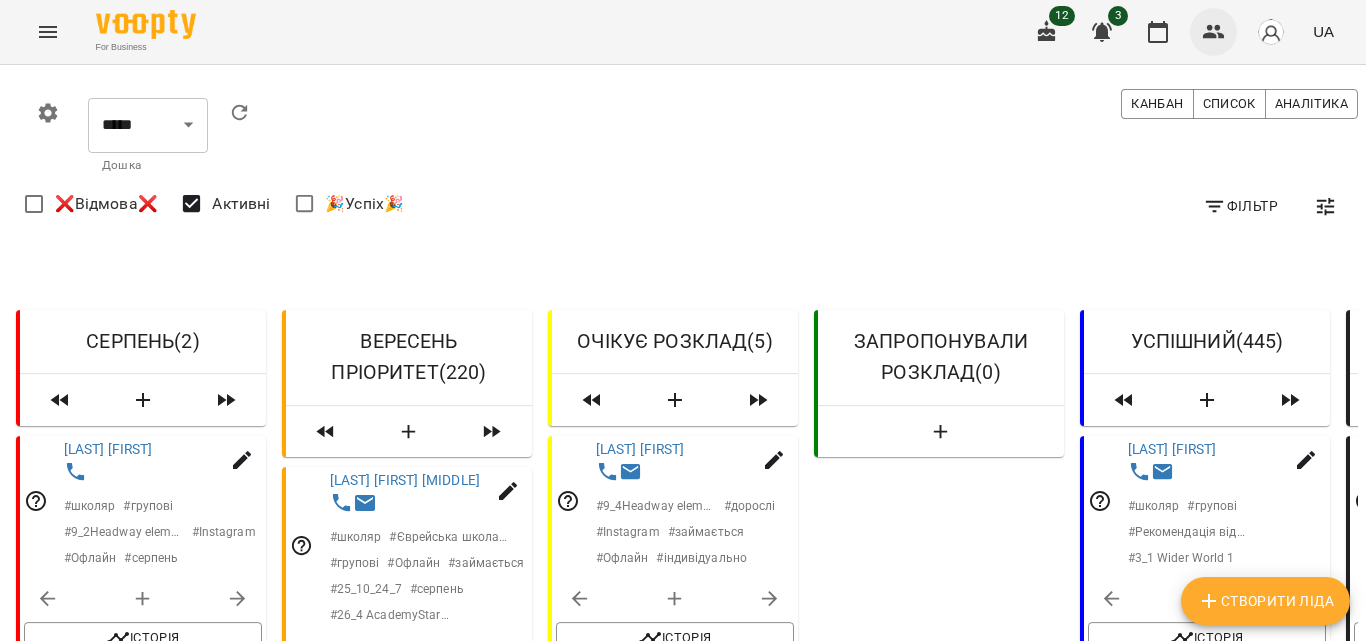click at bounding box center (1214, 32) 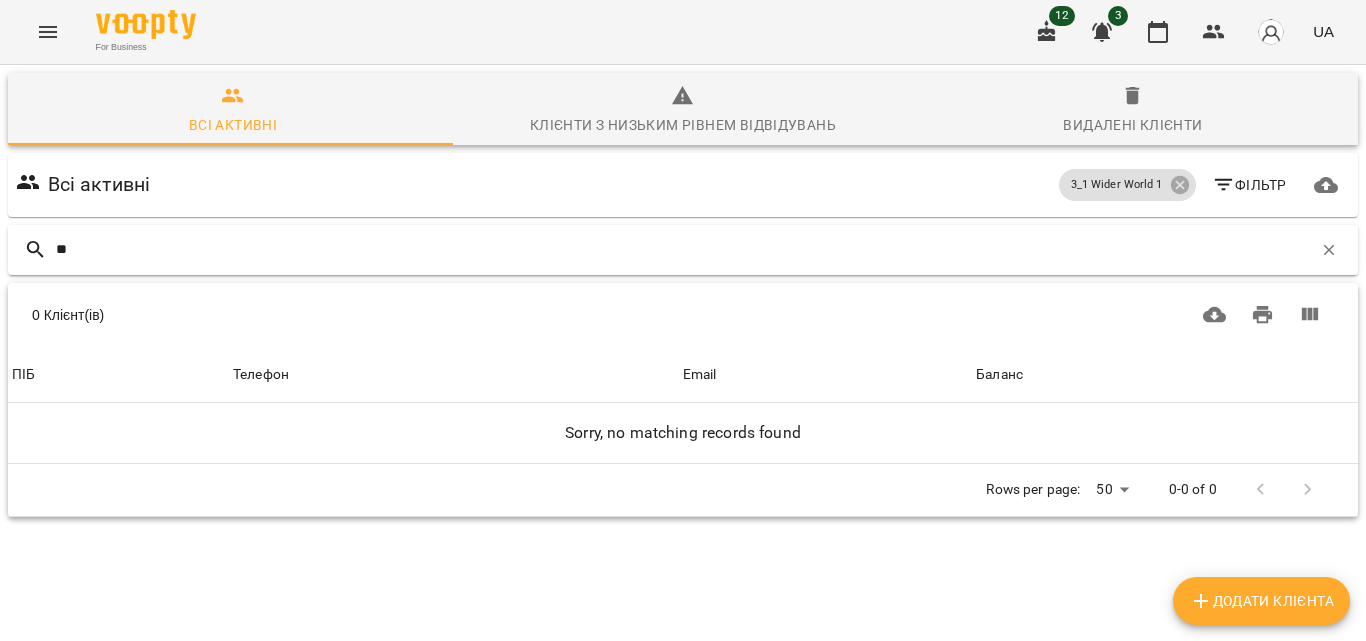type on "*" 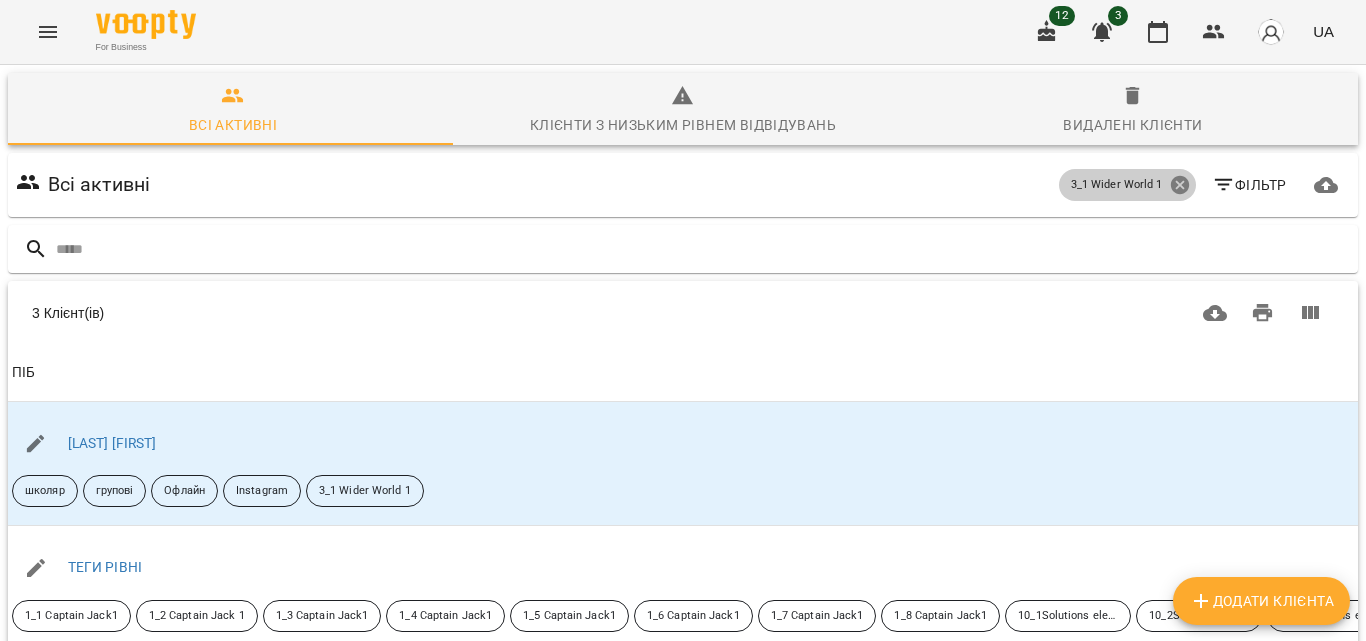 click 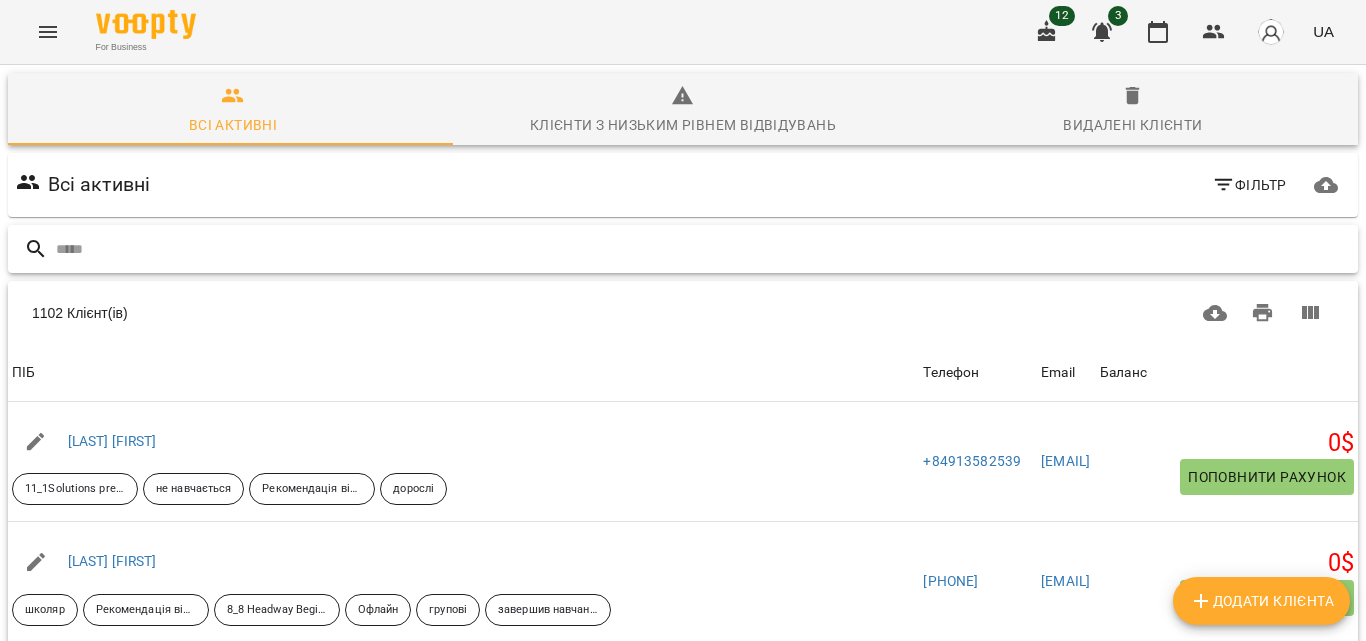 click at bounding box center (703, 249) 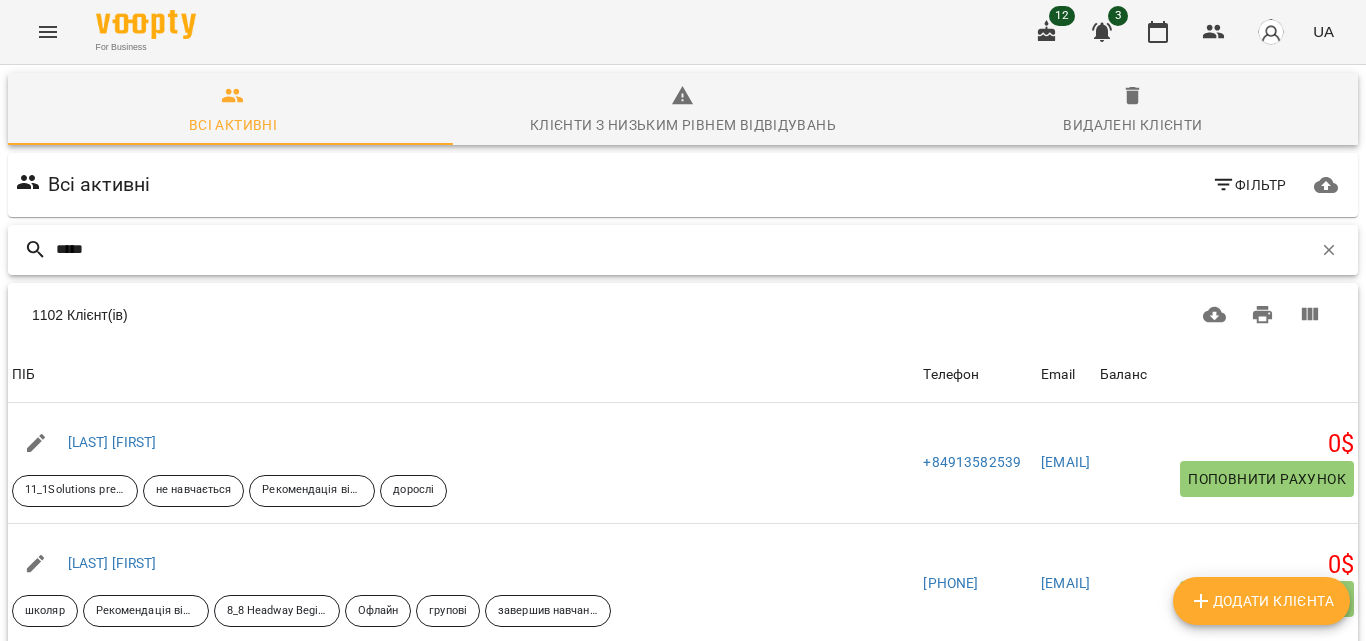 type on "*****" 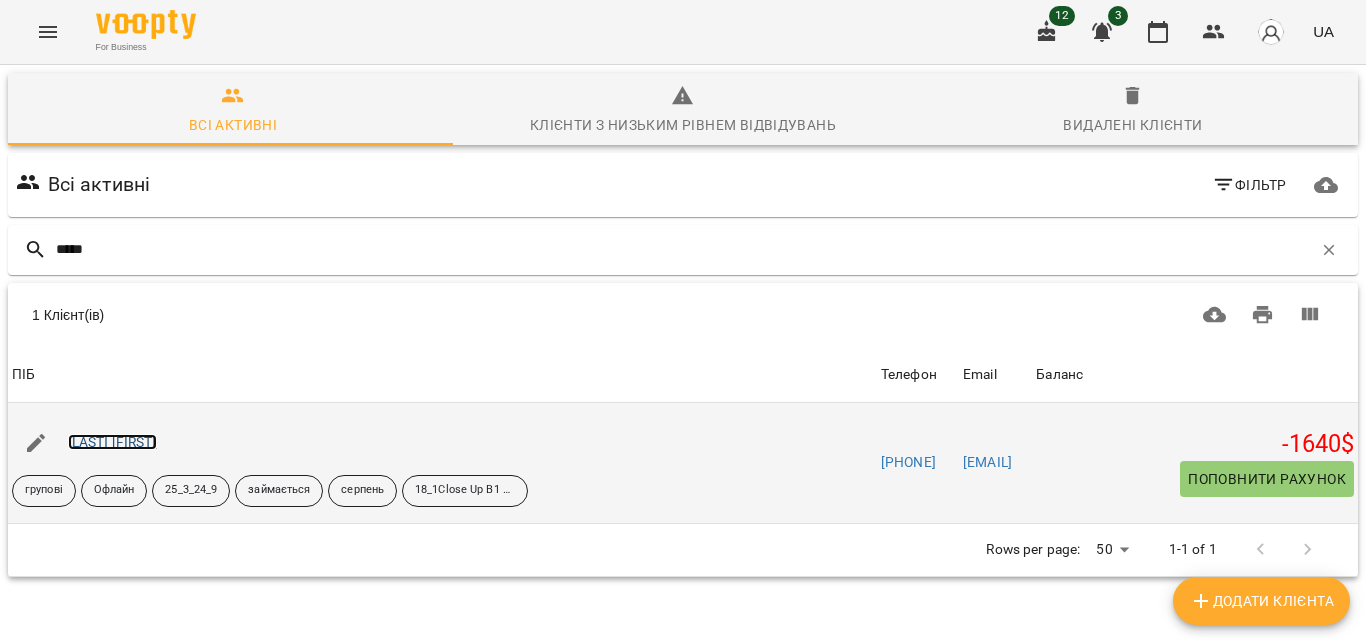 click on "[LAST] [FIRST]" at bounding box center (112, 442) 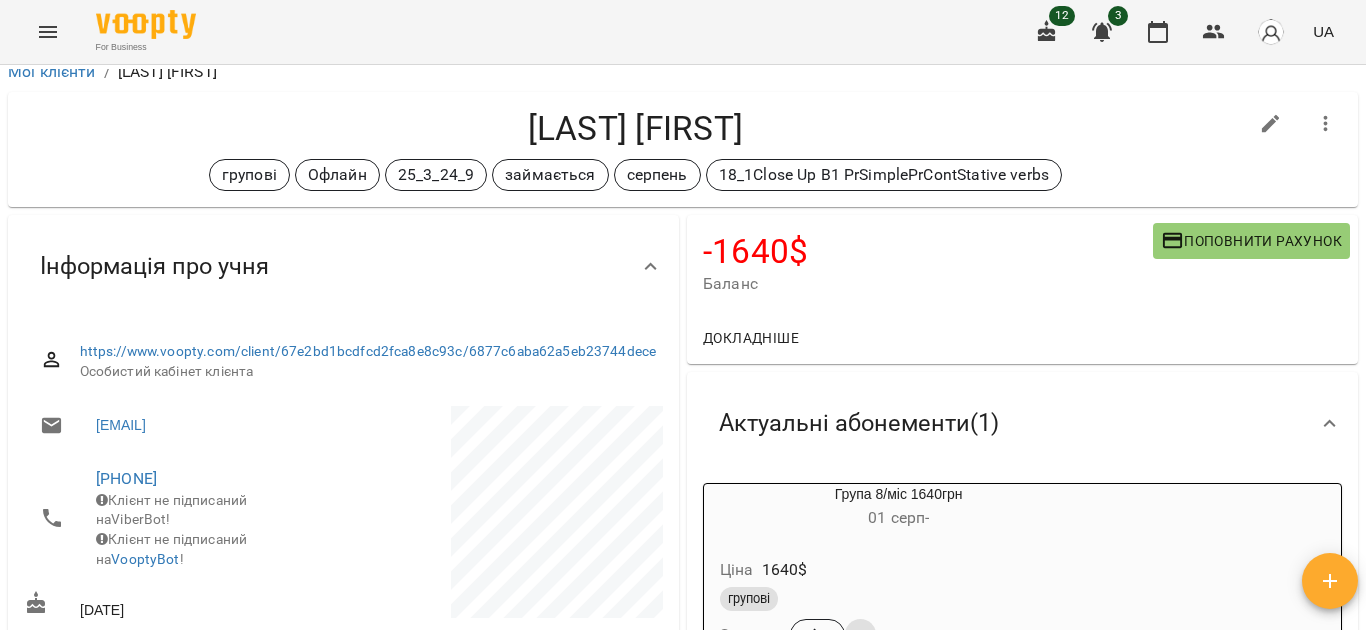 scroll, scrollTop: 0, scrollLeft: 0, axis: both 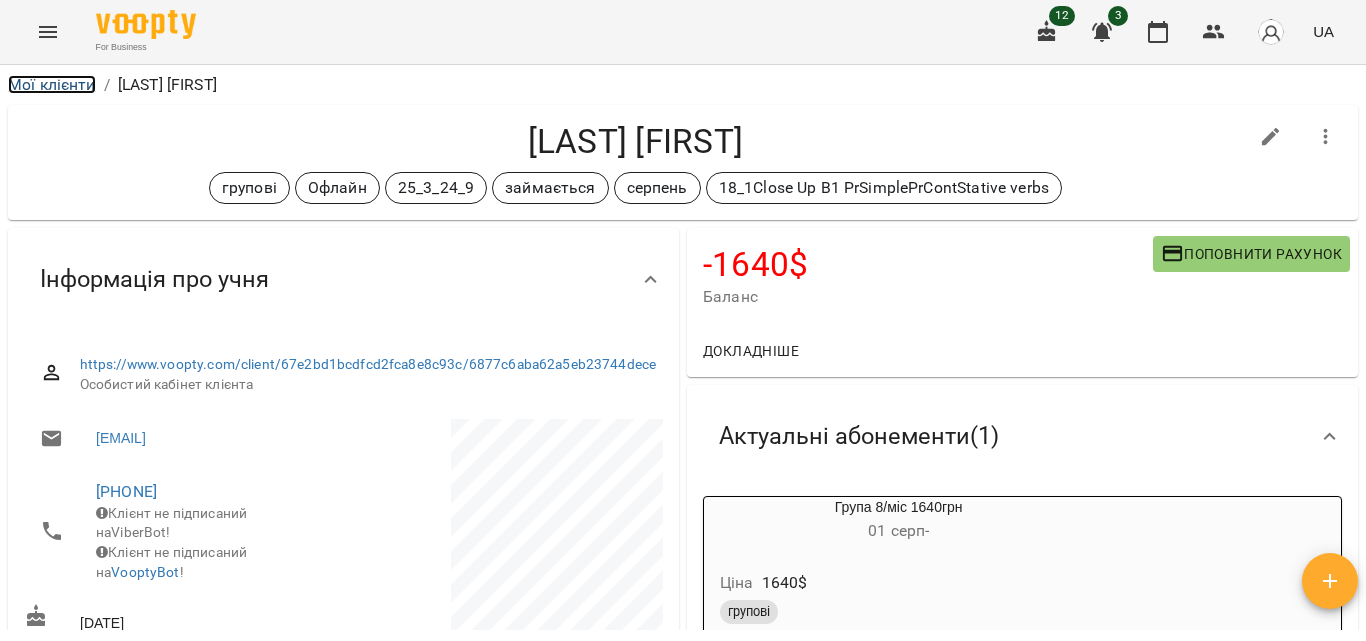 click on "Мої клієнти" at bounding box center (52, 84) 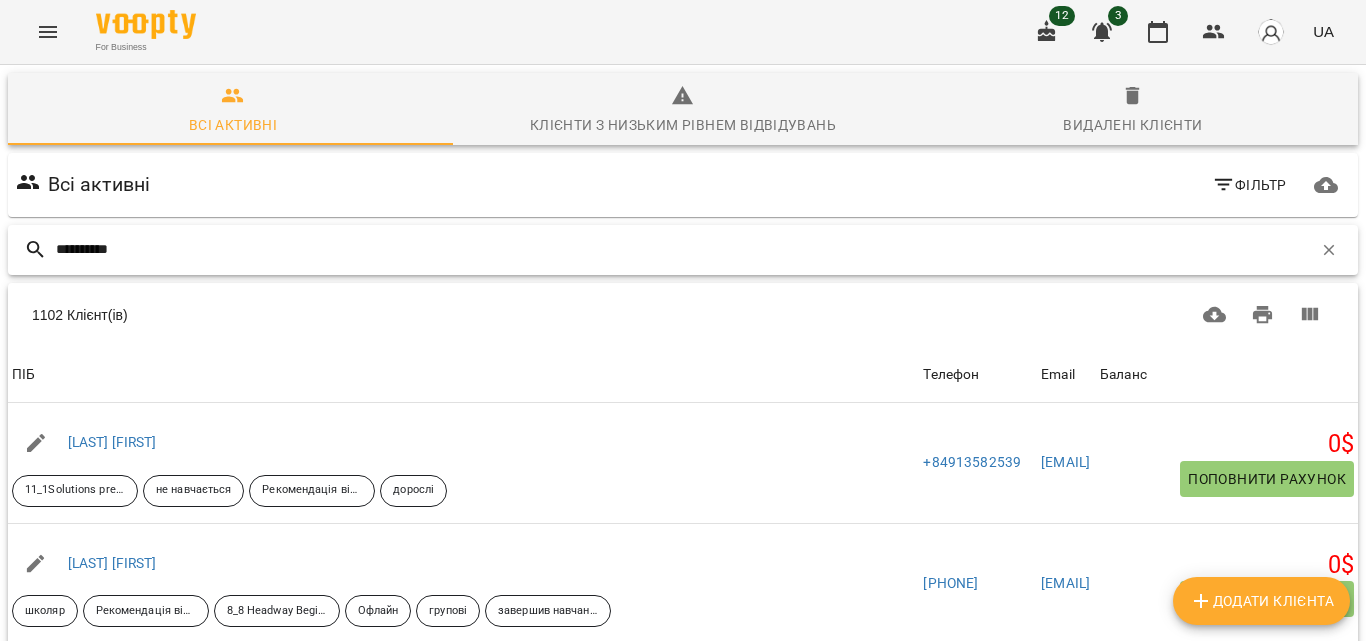 type on "**********" 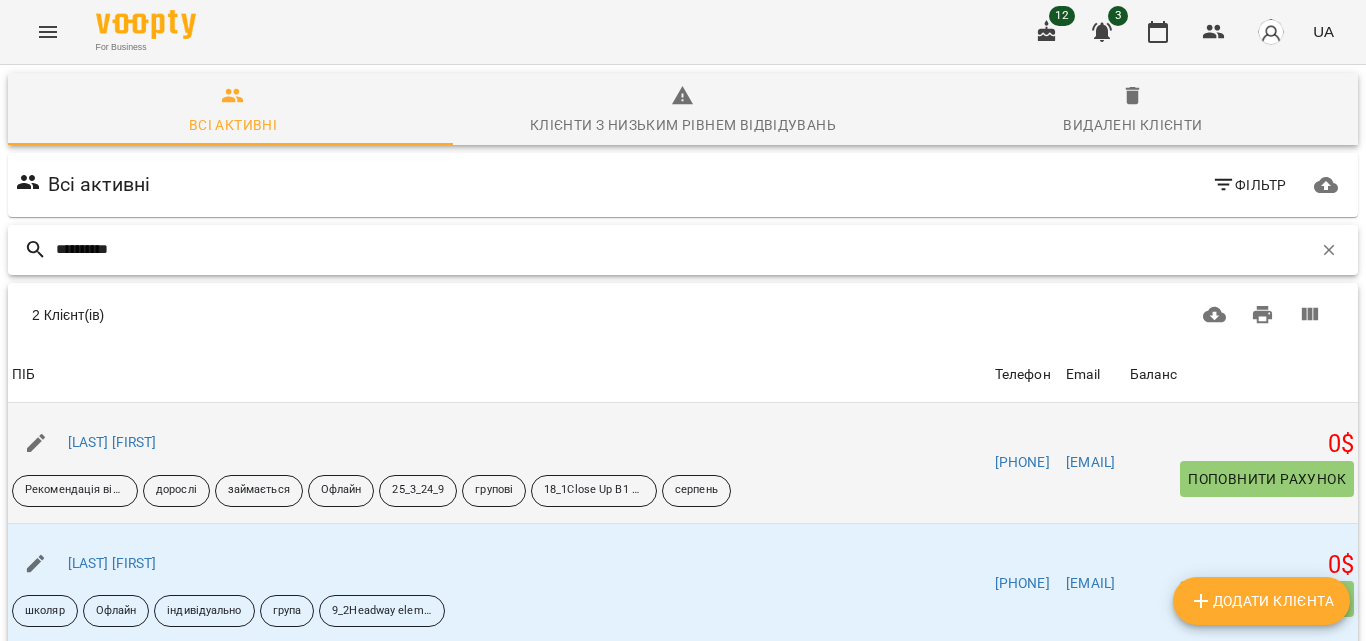 scroll, scrollTop: 126, scrollLeft: 0, axis: vertical 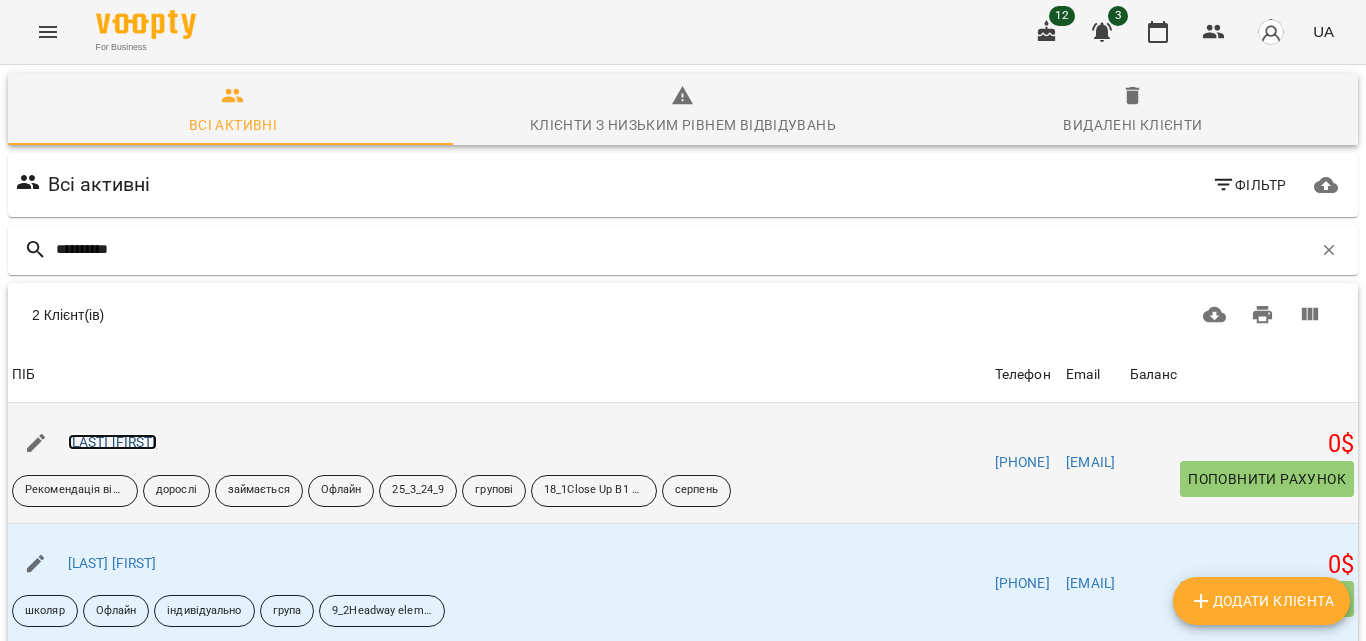 click on "[LAST] [FIRST]" at bounding box center (112, 442) 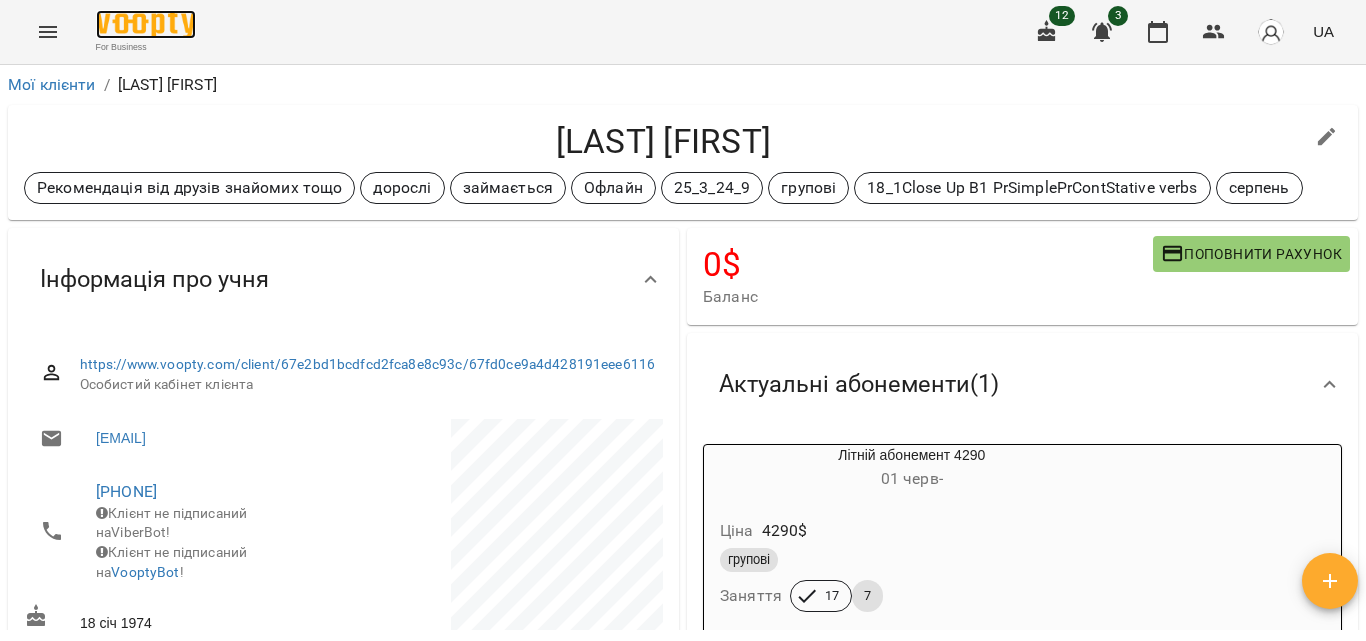 click at bounding box center [146, 24] 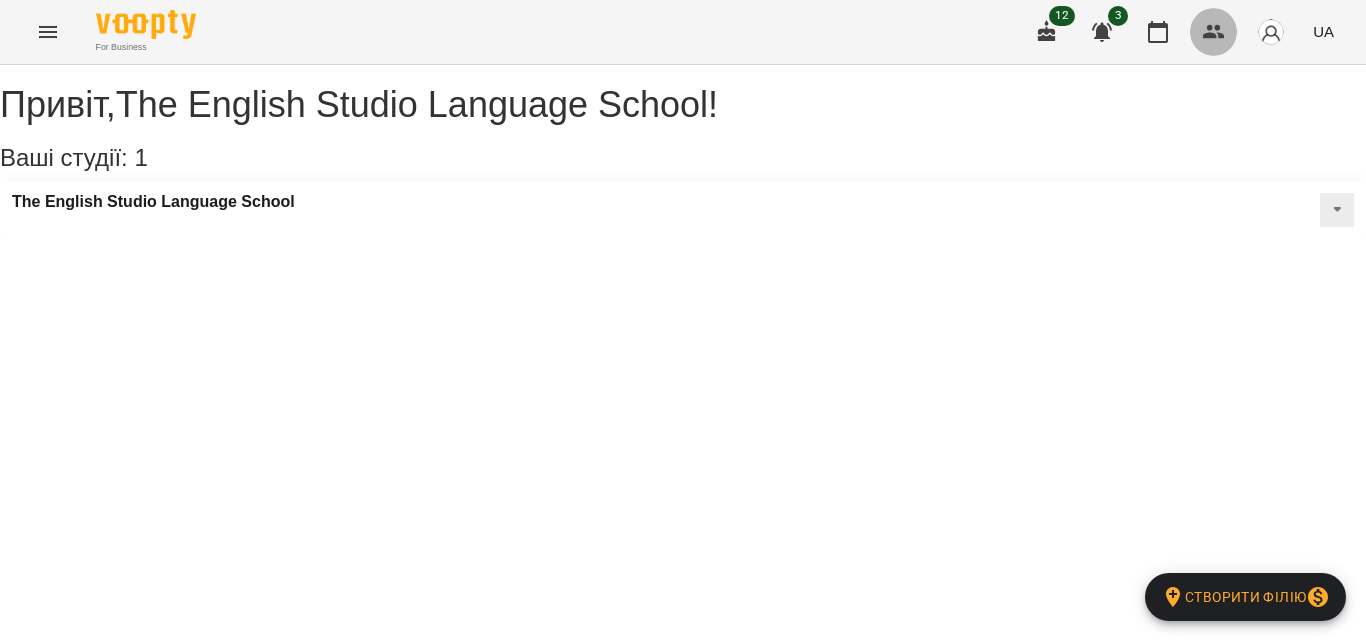 click 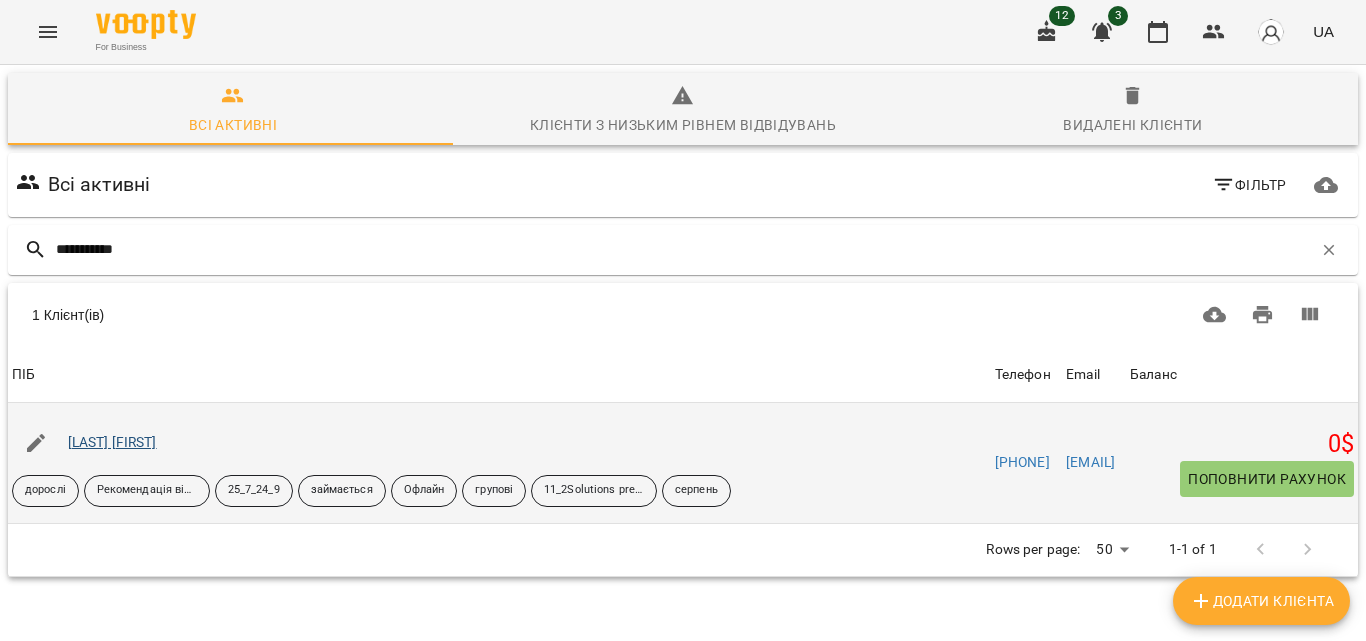 type on "**********" 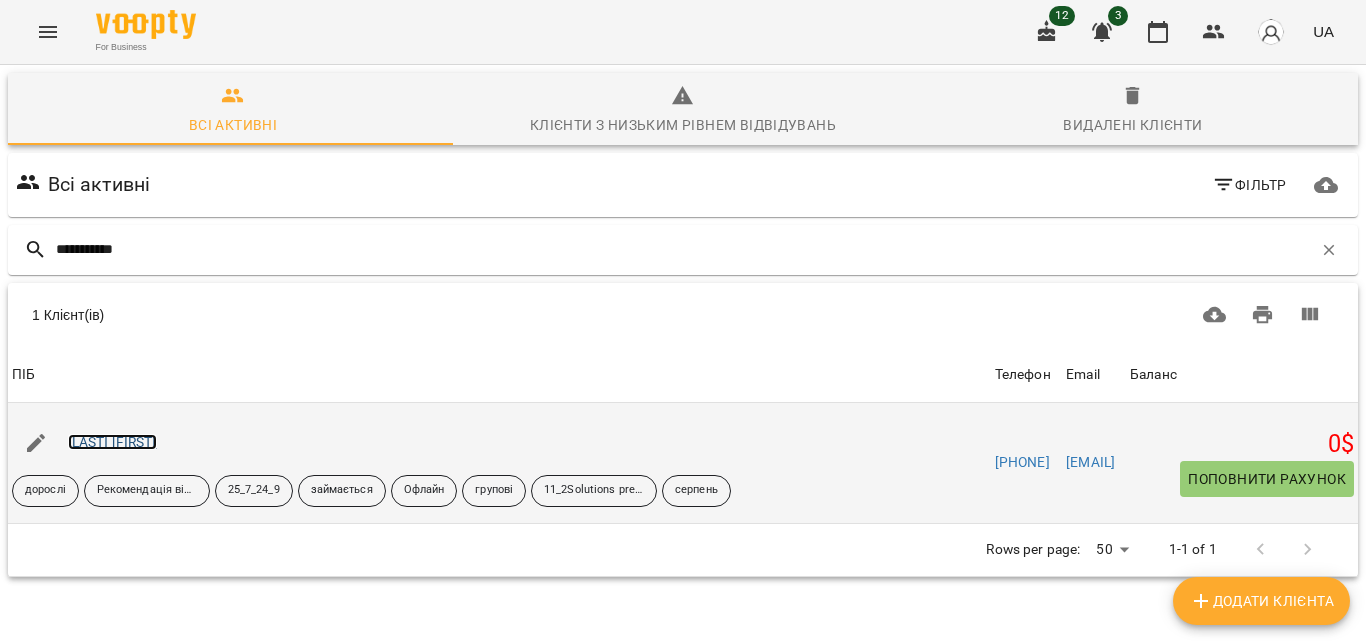 click on "[LAST] [FIRST]" at bounding box center (112, 442) 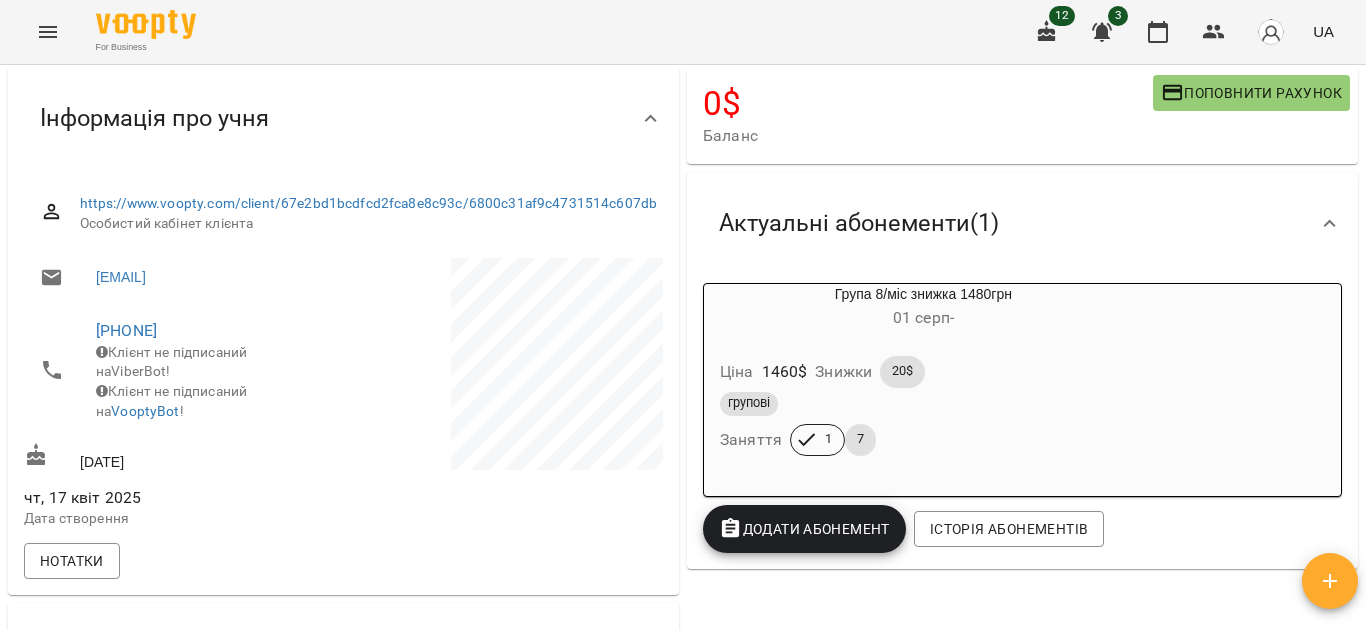 scroll, scrollTop: 87, scrollLeft: 0, axis: vertical 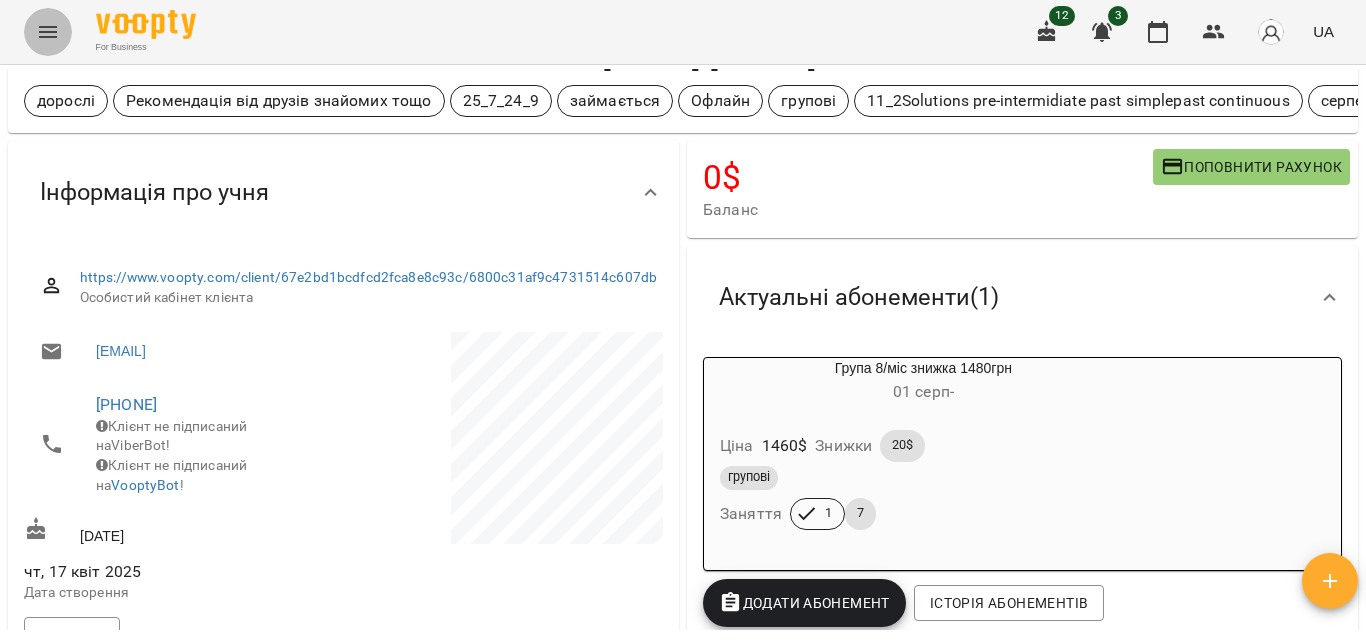 click 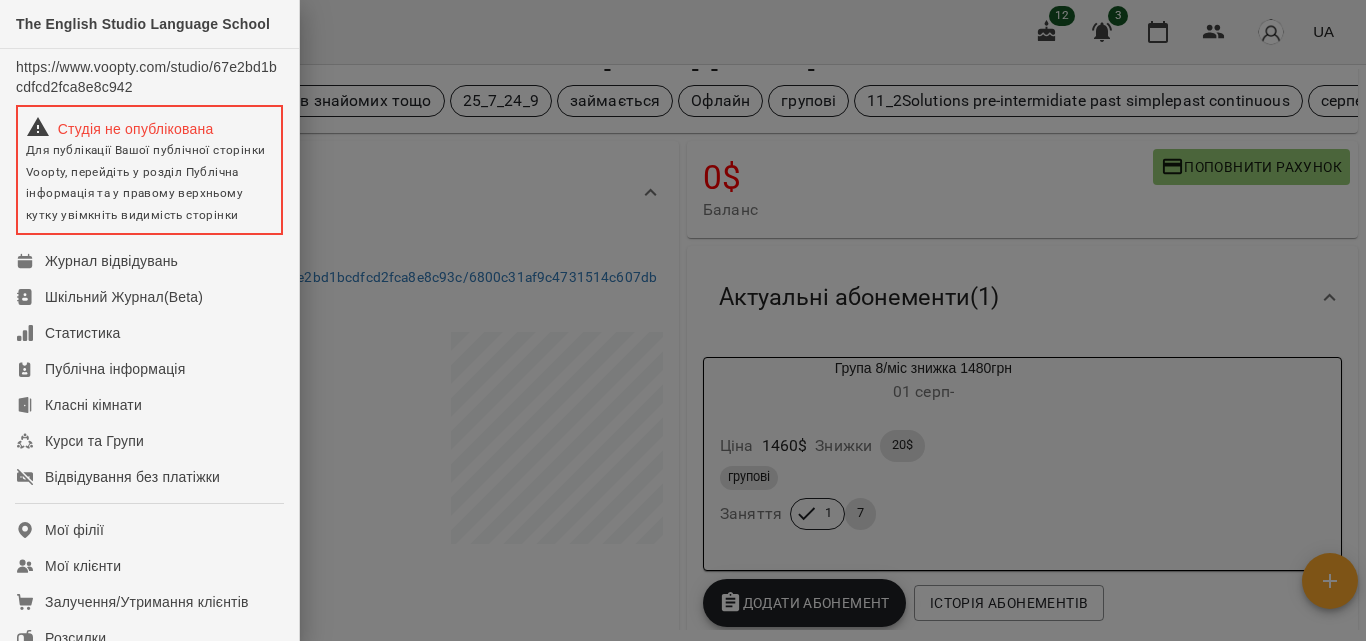 click at bounding box center (683, 320) 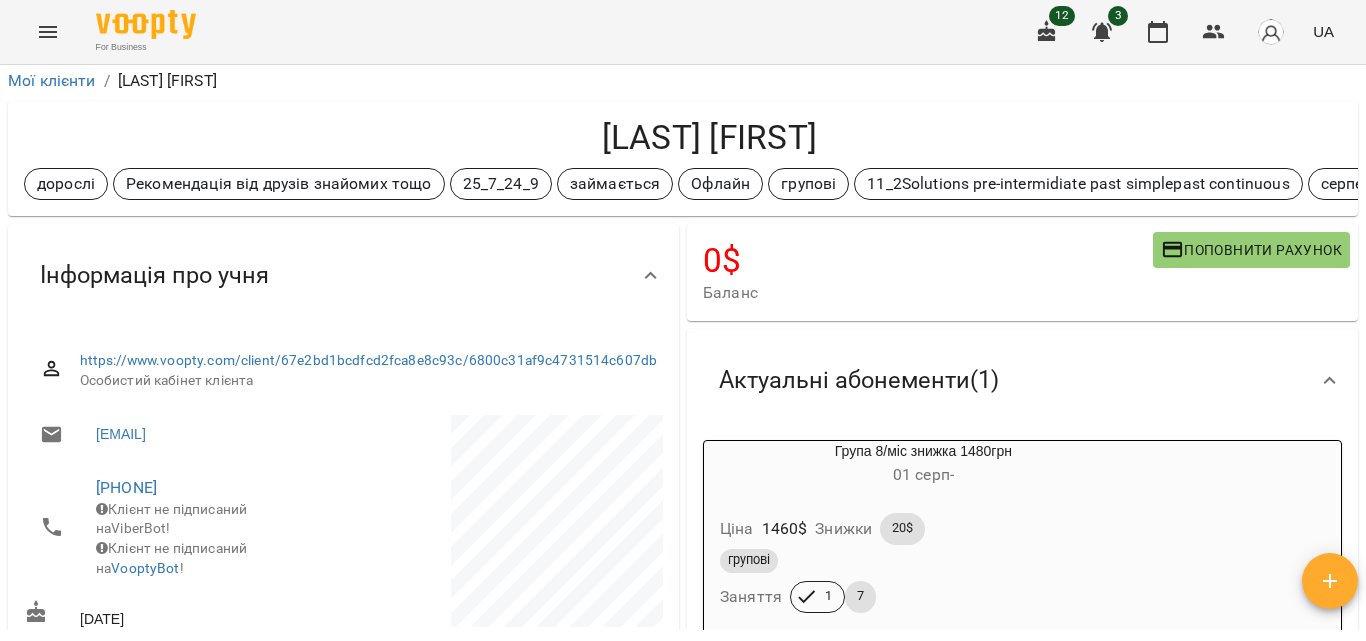 scroll, scrollTop: 0, scrollLeft: 0, axis: both 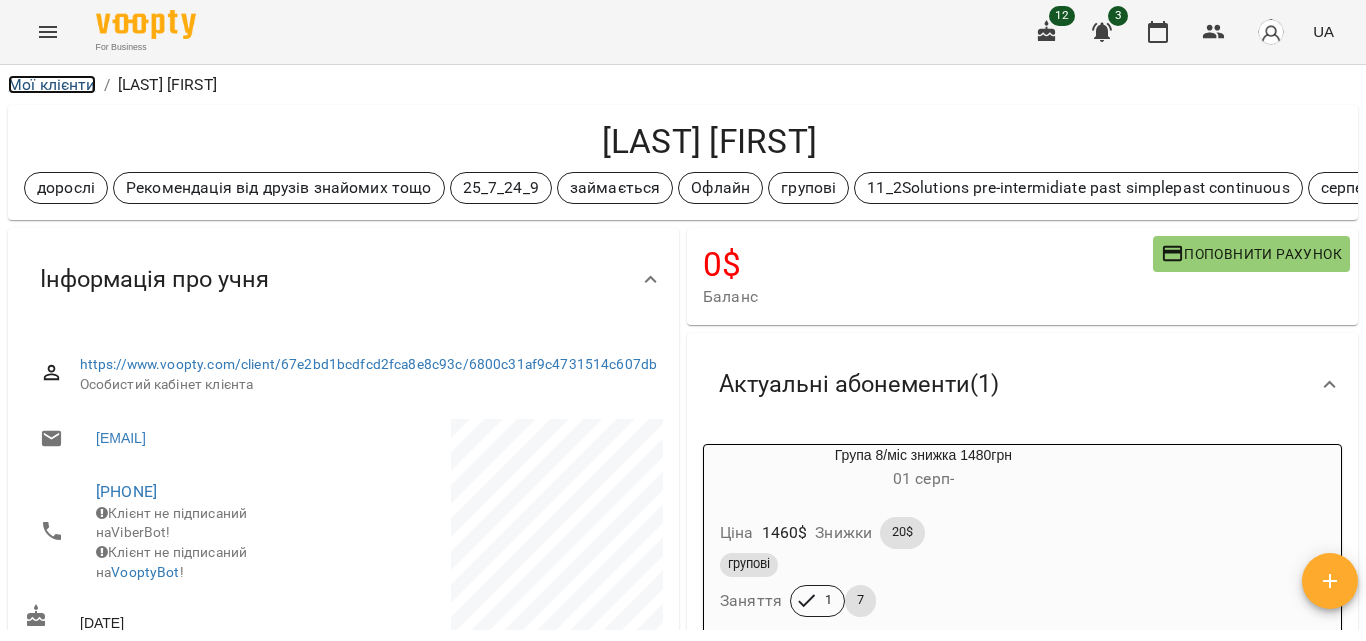 click on "Мої клієнти" at bounding box center [52, 84] 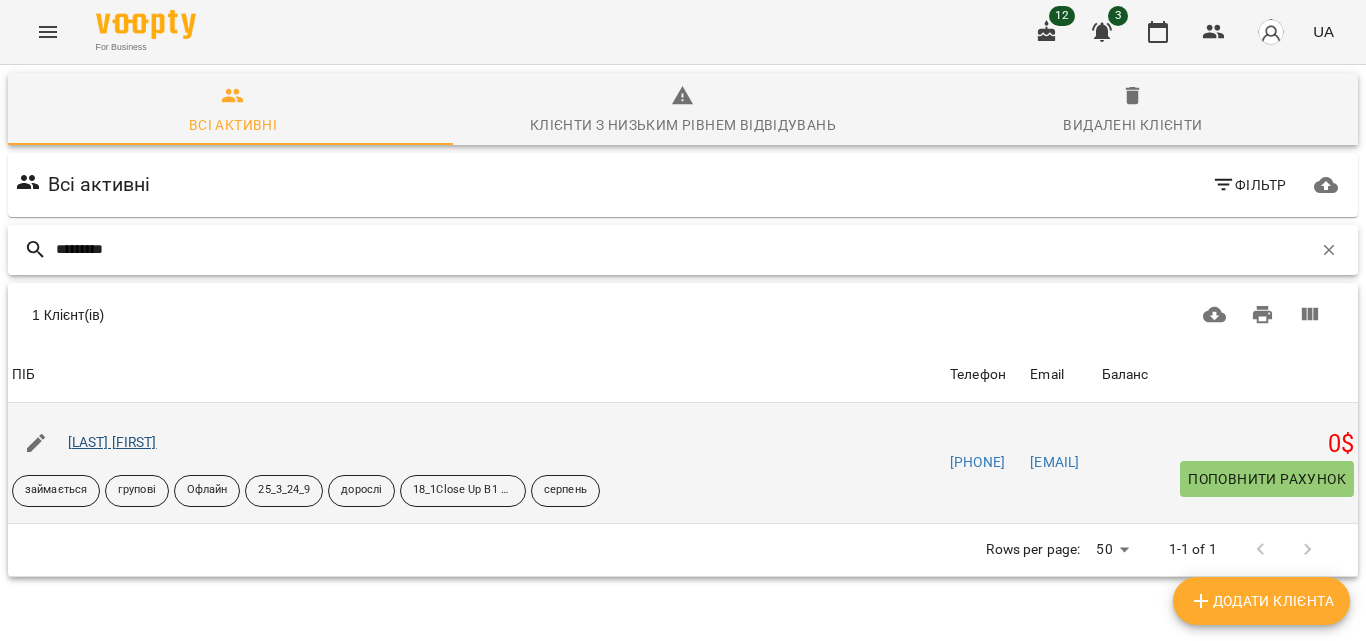 type on "*********" 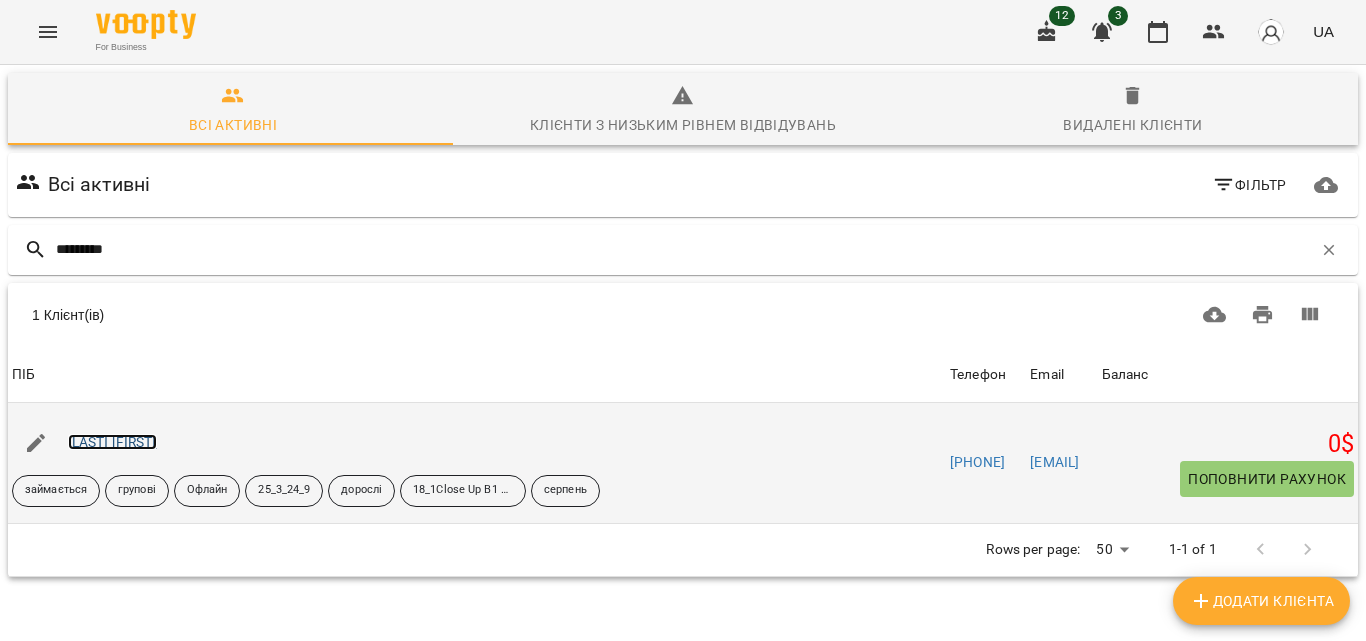 click on "[LAST] [FIRST]" at bounding box center (112, 442) 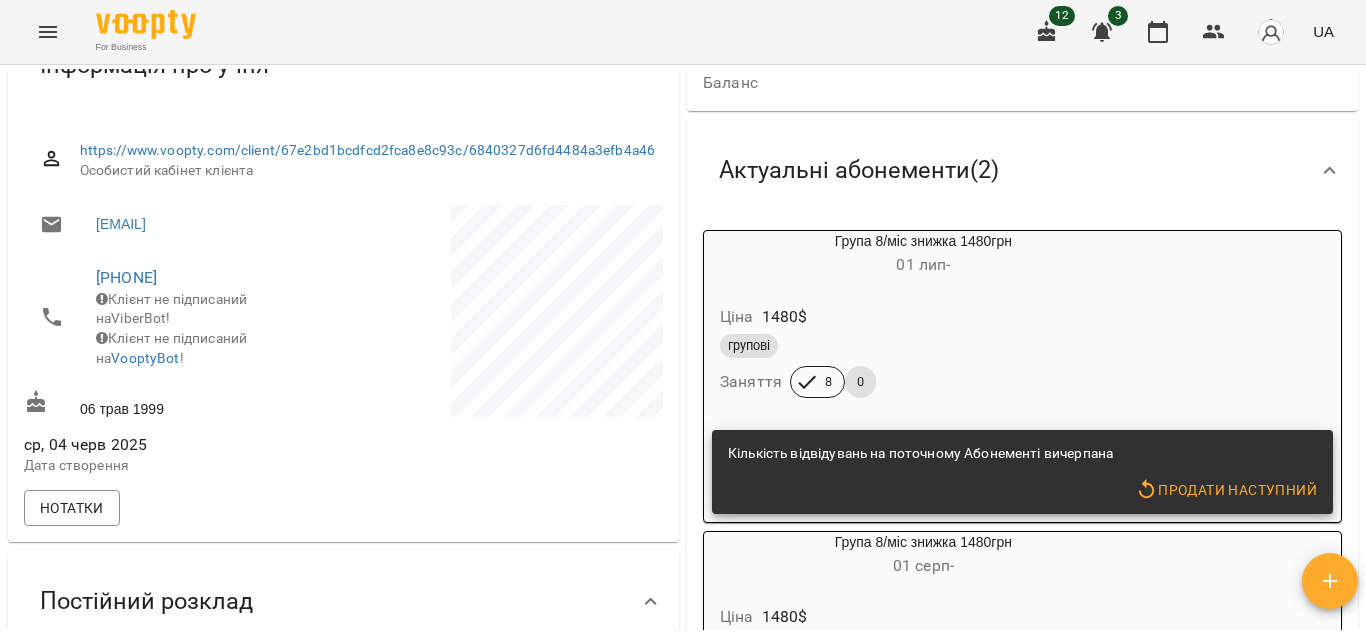 scroll, scrollTop: 187, scrollLeft: 0, axis: vertical 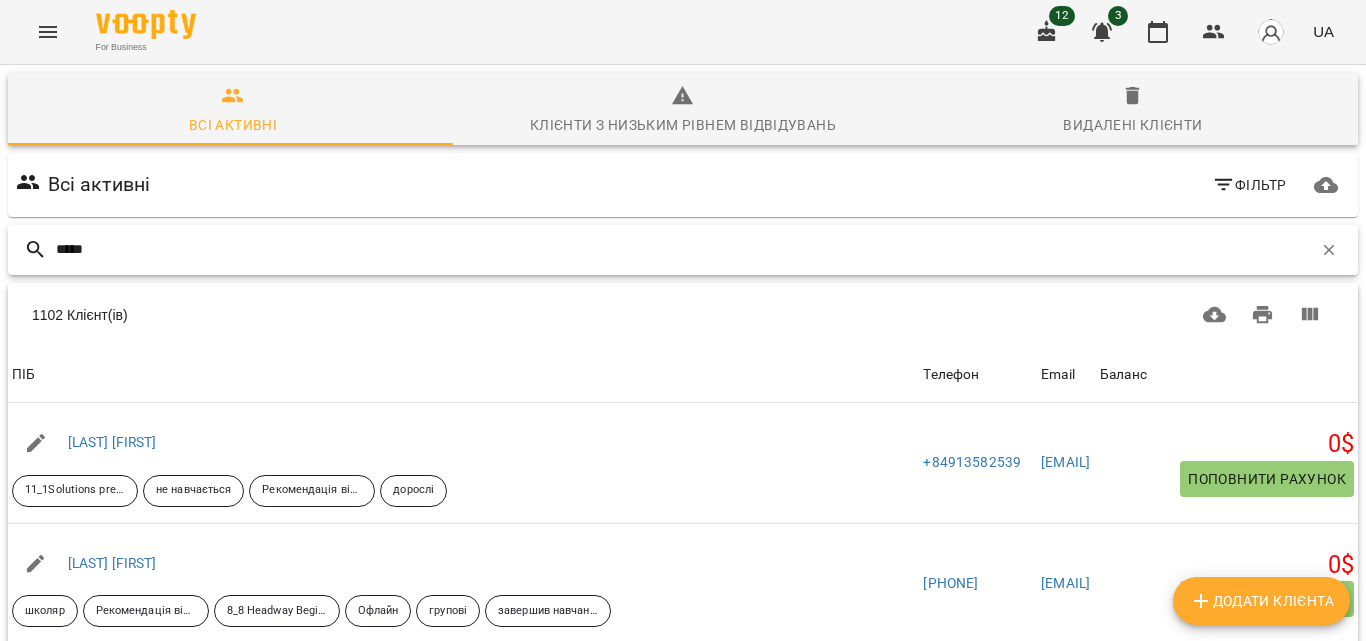 type on "*****" 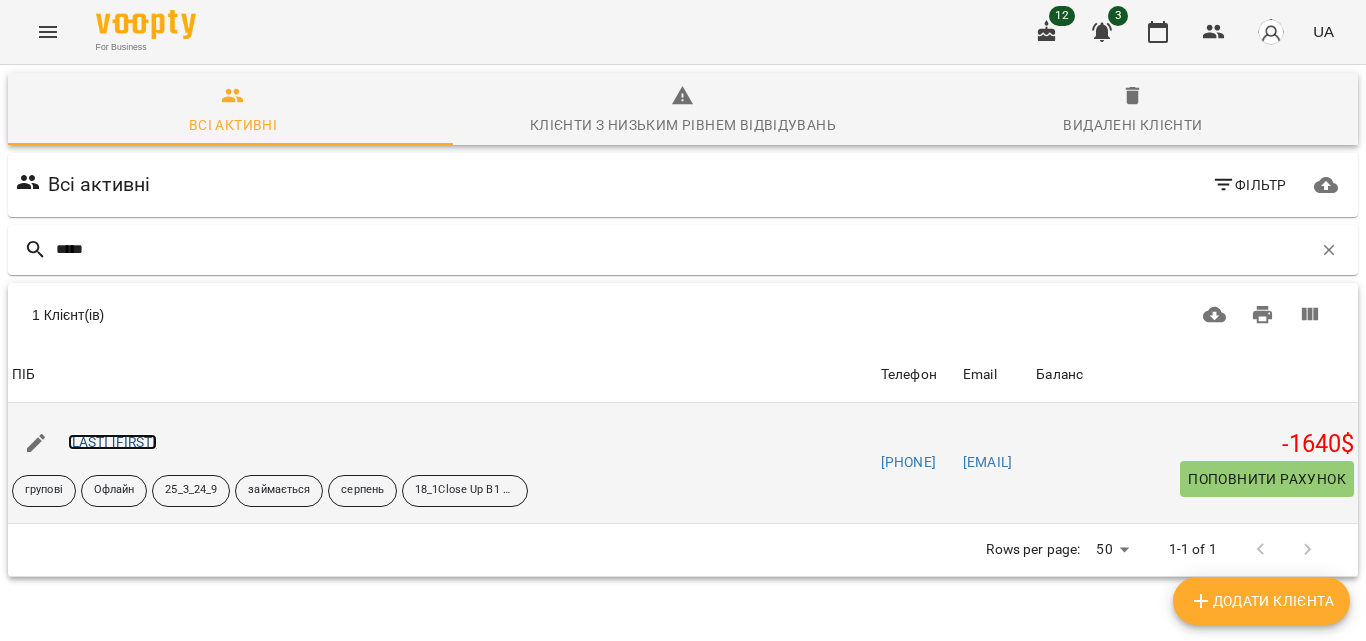 click on "[LAST] [FIRST]" at bounding box center [112, 442] 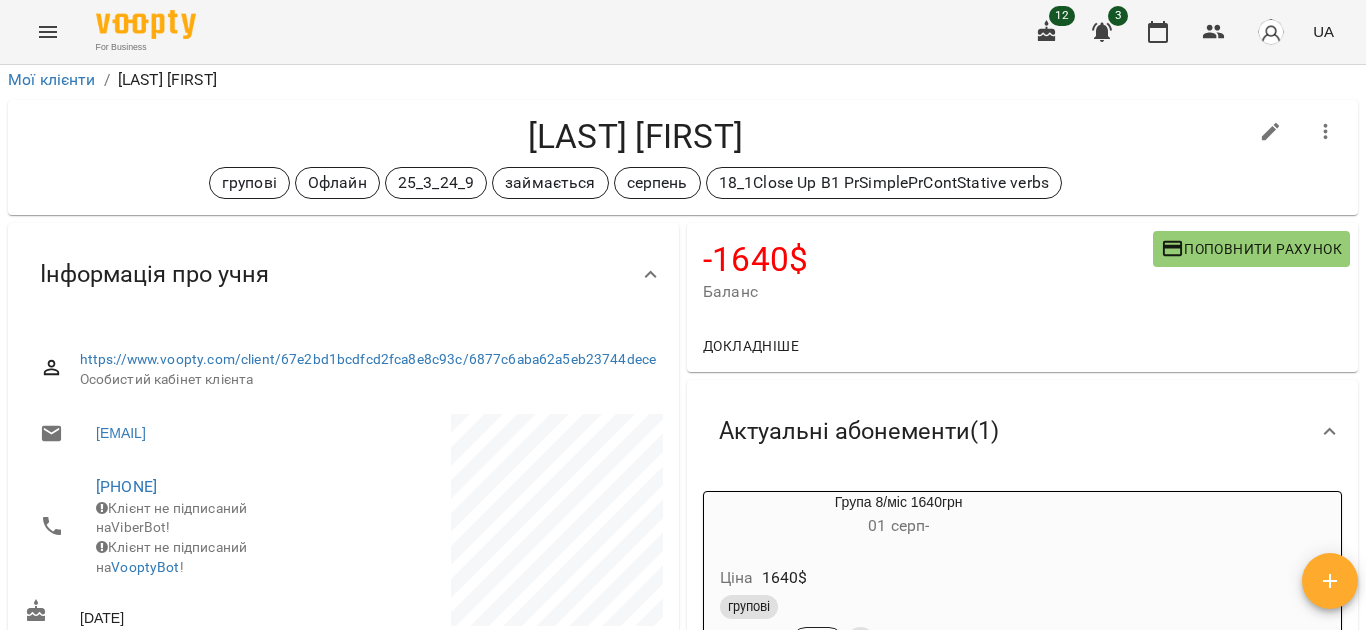 scroll, scrollTop: 0, scrollLeft: 0, axis: both 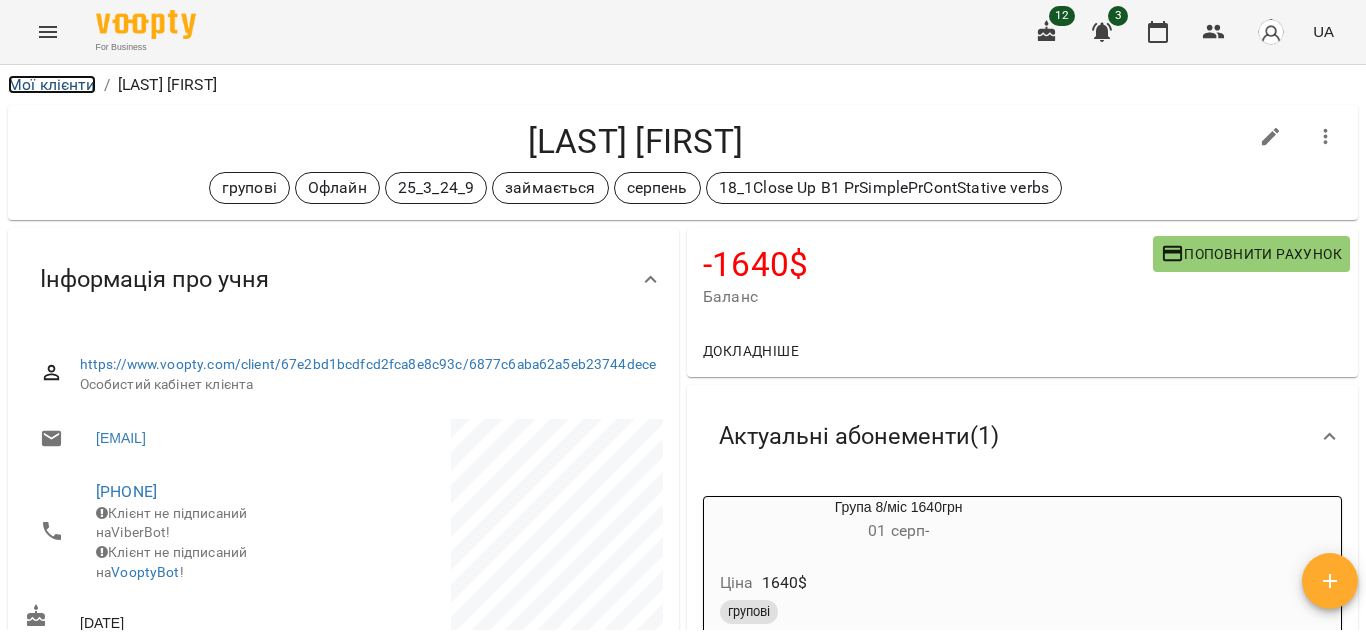 click on "Мої клієнти" at bounding box center (52, 84) 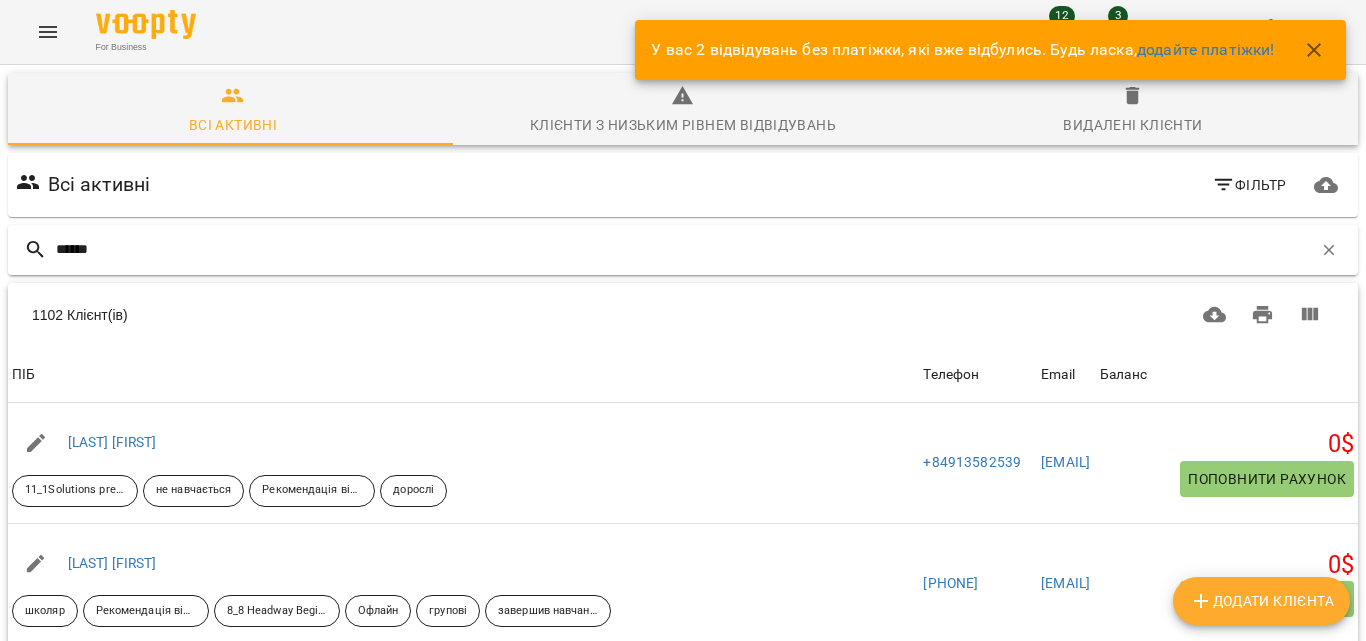 type on "******" 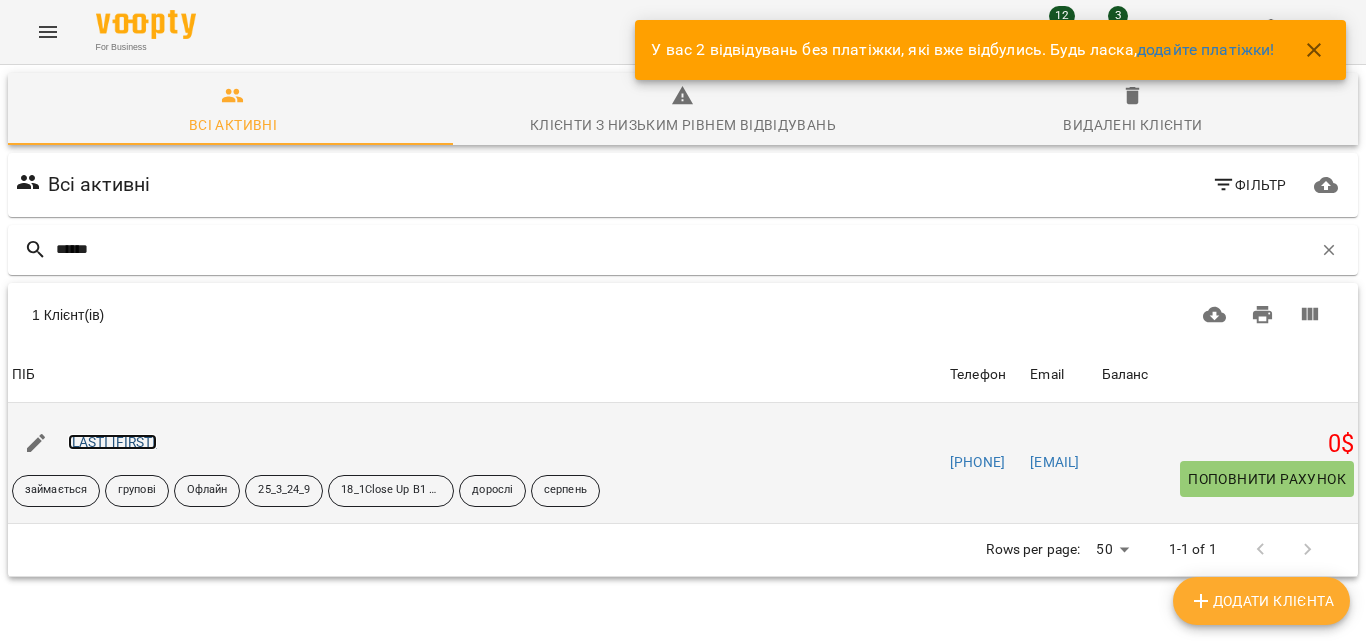 click on "[LAST] [FIRST]" at bounding box center (112, 442) 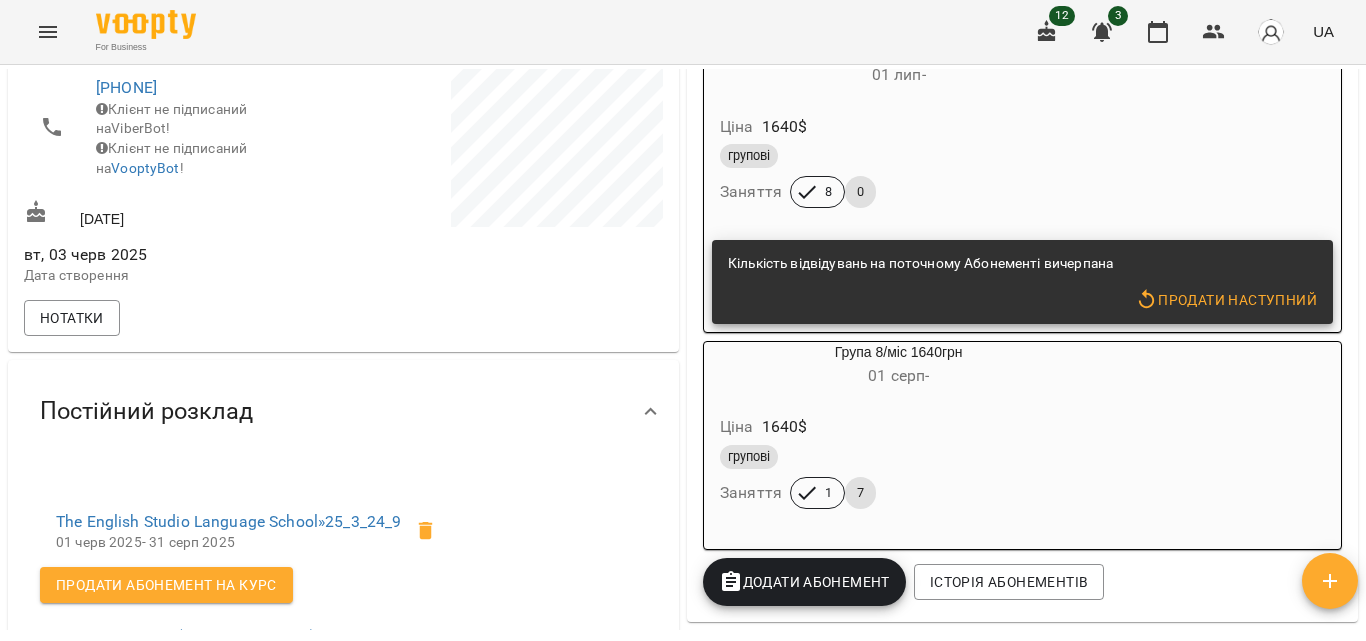 scroll, scrollTop: 371, scrollLeft: 0, axis: vertical 